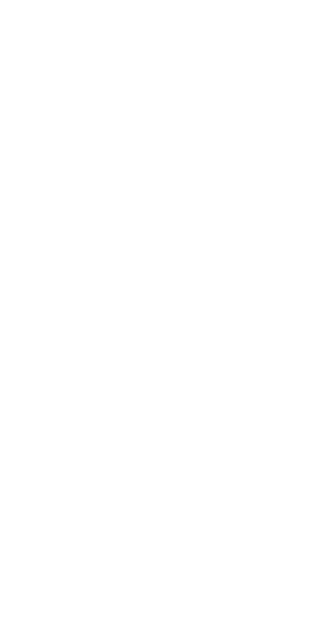scroll, scrollTop: 0, scrollLeft: 0, axis: both 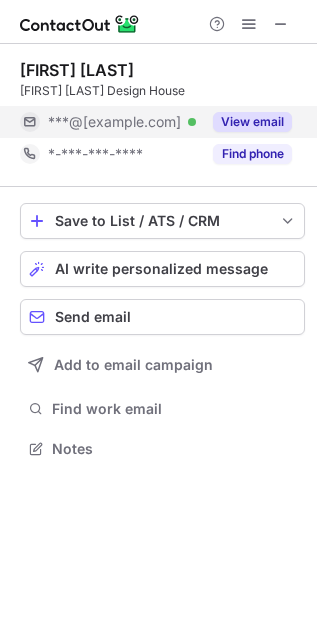 click on "View email" at bounding box center (252, 122) 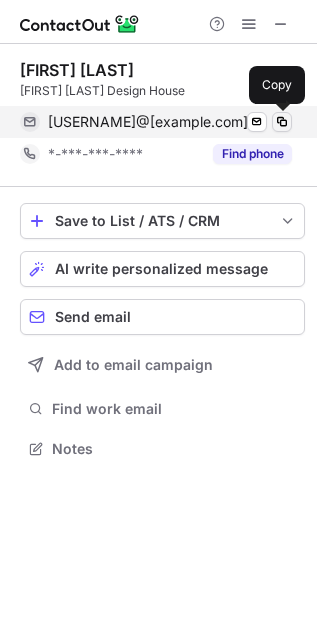 click at bounding box center (282, 122) 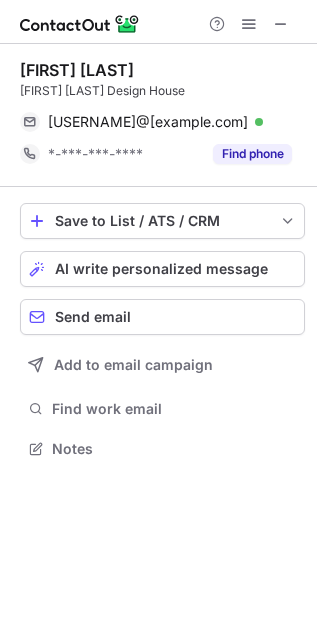 type 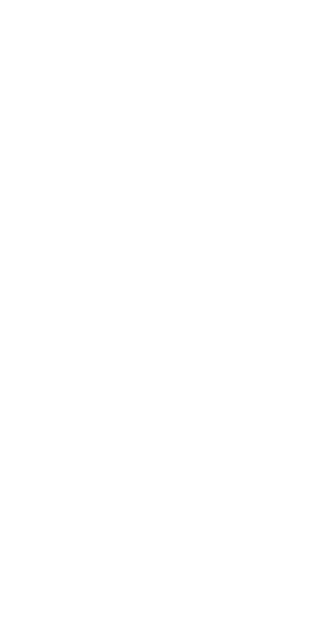 scroll, scrollTop: 0, scrollLeft: 0, axis: both 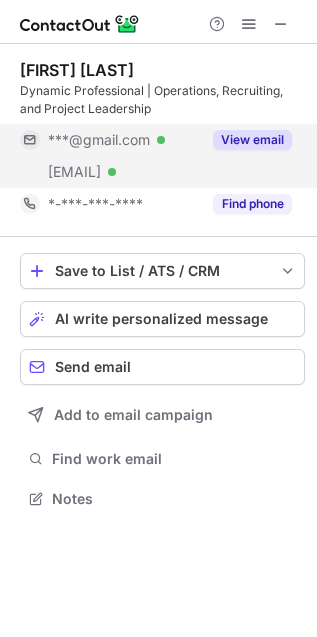 click on "View email" at bounding box center [246, 140] 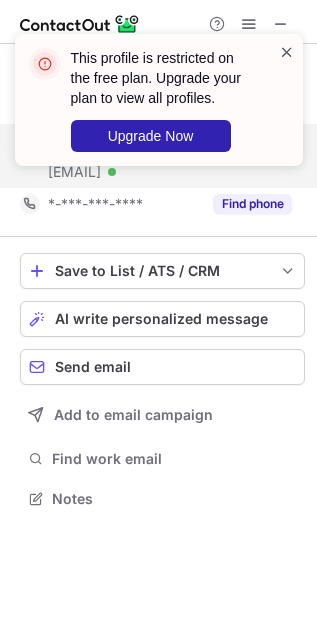 click at bounding box center (287, 52) 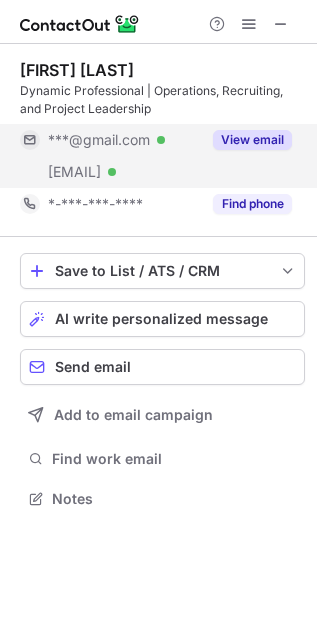 click on "This profile is restricted on the free plan. Upgrade your plan to view all profiles. Upgrade Now" at bounding box center (159, 34) 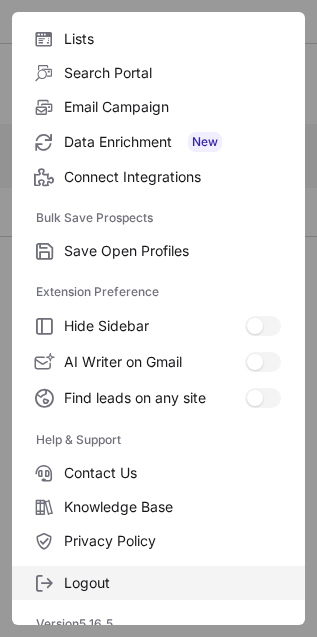 scroll, scrollTop: 187, scrollLeft: 0, axis: vertical 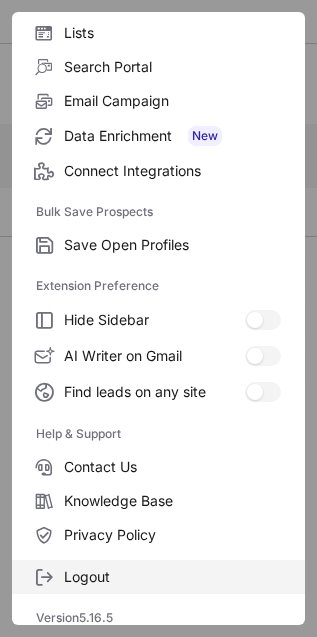 click on "Logout" at bounding box center [172, 245] 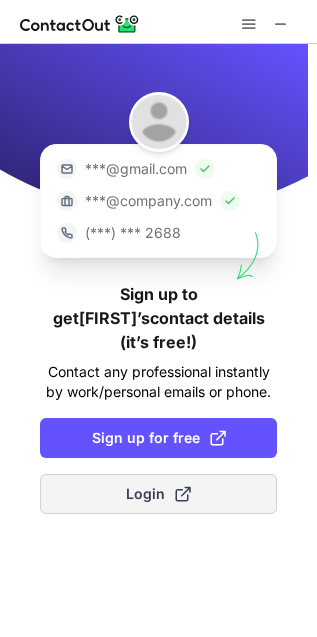 click on "Login" at bounding box center (158, 494) 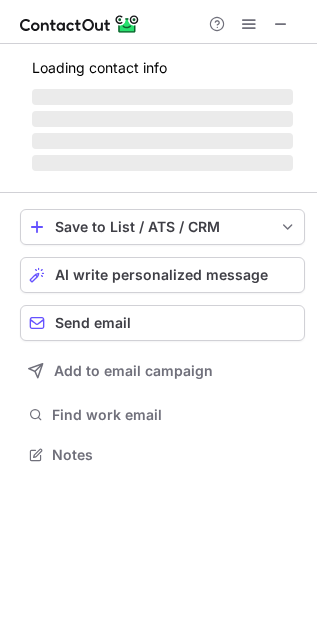 scroll, scrollTop: 10, scrollLeft: 10, axis: both 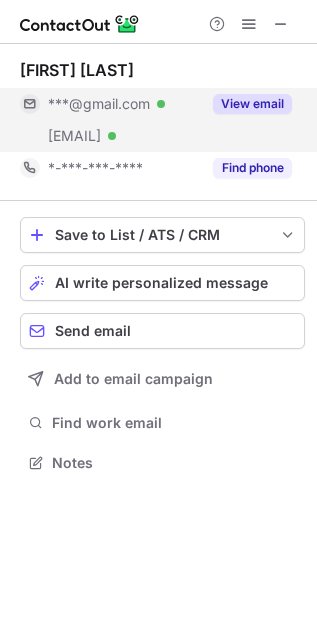 click on "View email" at bounding box center (252, 104) 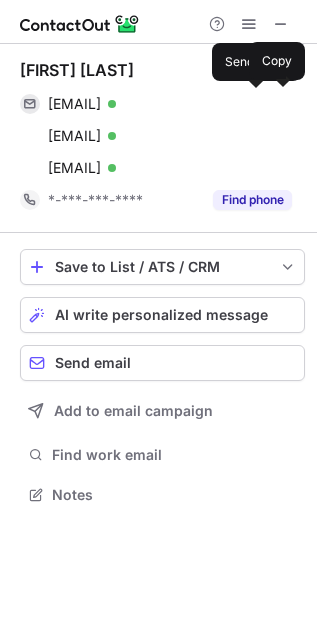 scroll, scrollTop: 10, scrollLeft: 10, axis: both 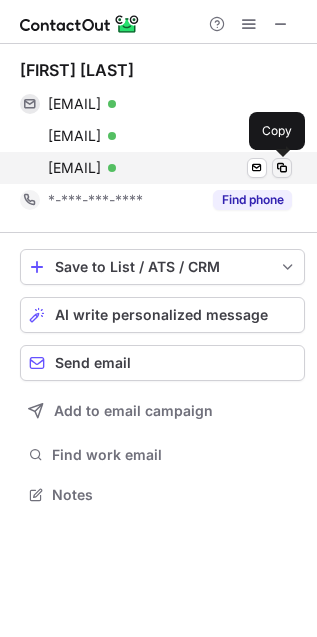 click at bounding box center (282, 168) 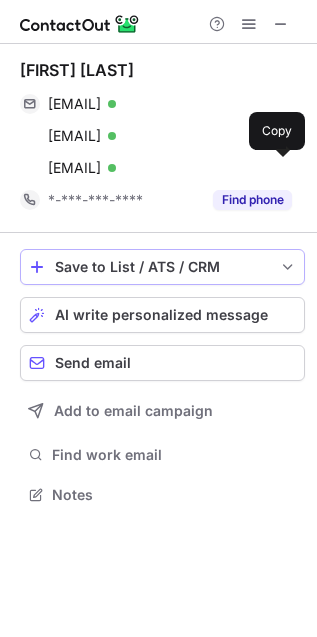 type 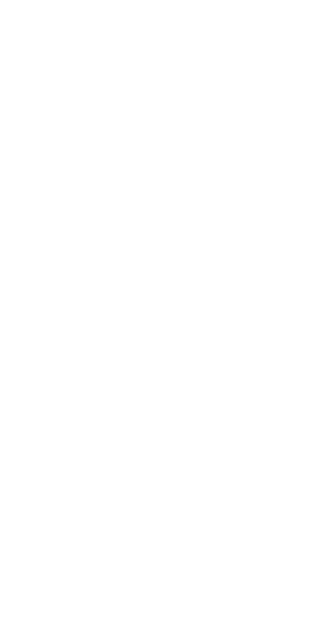 scroll, scrollTop: 0, scrollLeft: 0, axis: both 